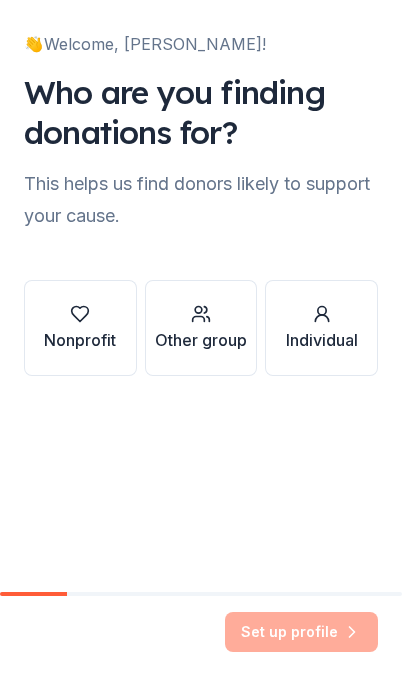 scroll, scrollTop: 0, scrollLeft: 0, axis: both 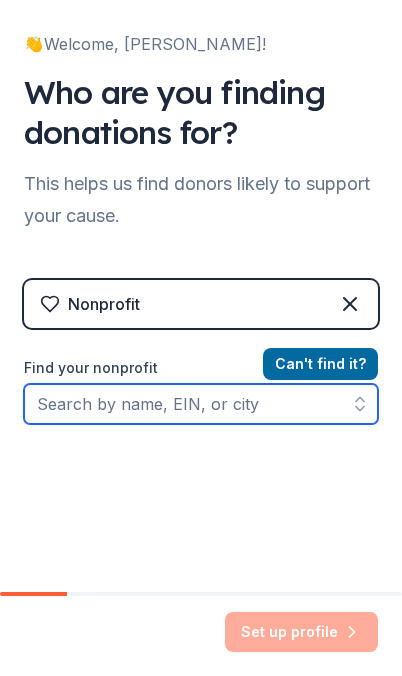 click on "Find your nonprofit" at bounding box center (201, 404) 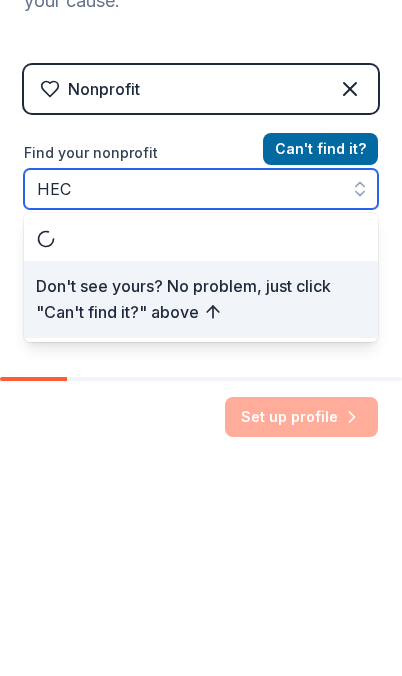type on "HEC" 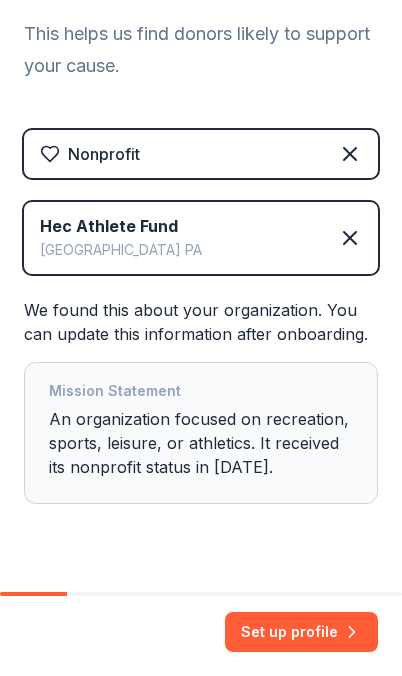 scroll, scrollTop: 150, scrollLeft: 0, axis: vertical 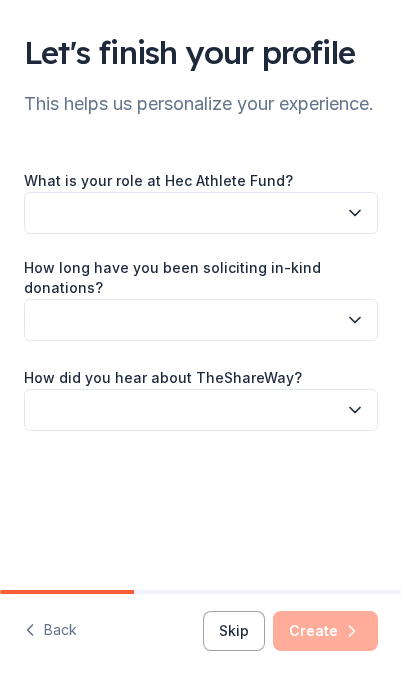 click 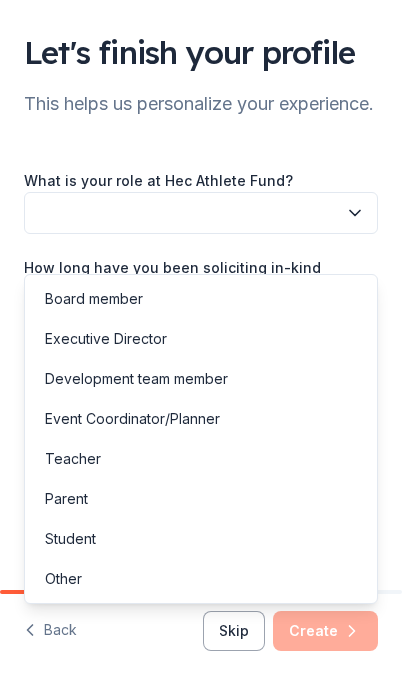 click on "Board member" at bounding box center (94, 299) 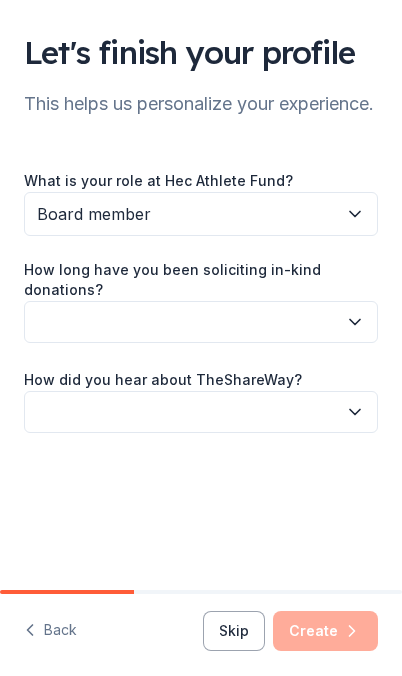 click 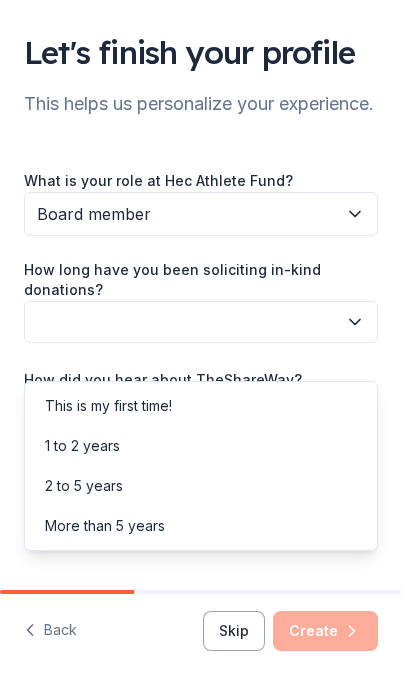 click on "This is my first time!" at bounding box center (108, 406) 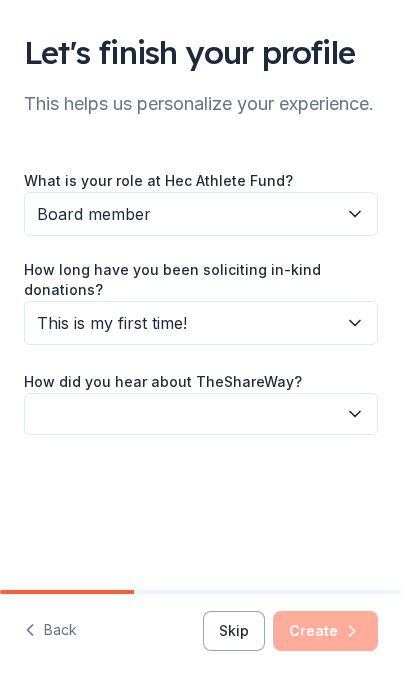 click 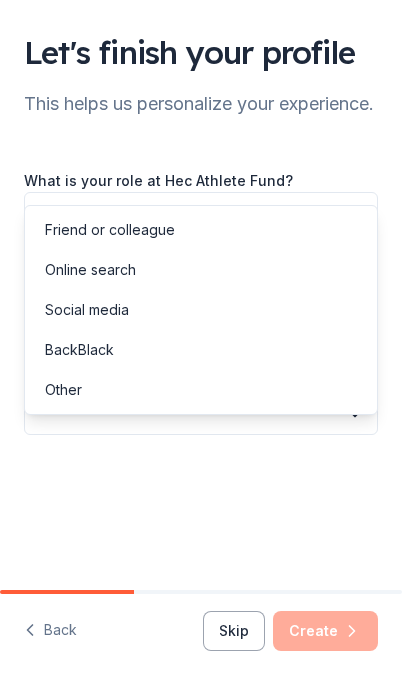 click on "Online search" at bounding box center [90, 270] 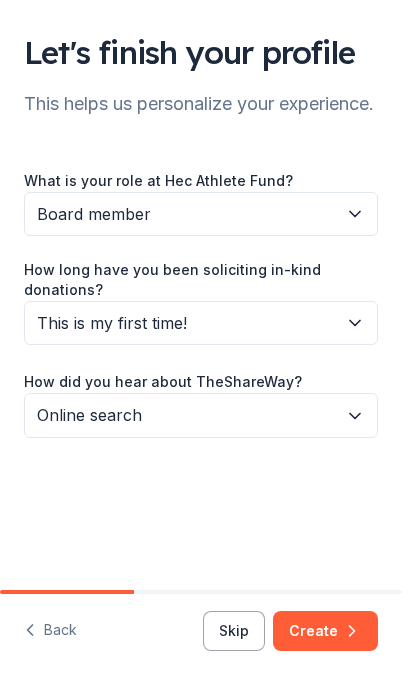 click 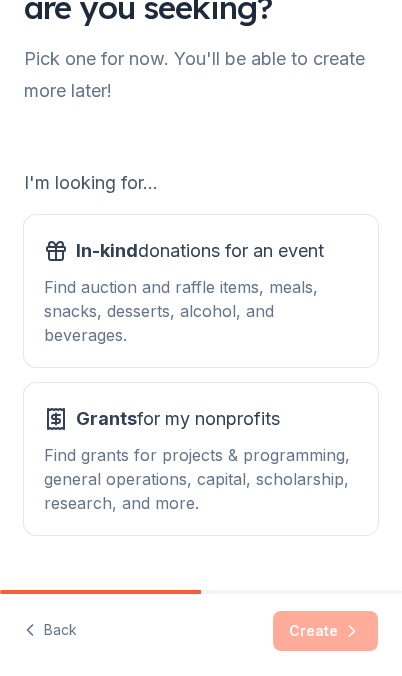 scroll, scrollTop: 86, scrollLeft: 0, axis: vertical 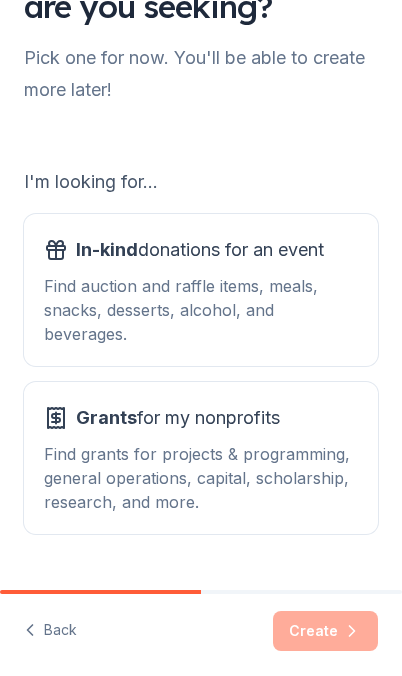 click on "In-kind  donations for an event" at bounding box center [200, 250] 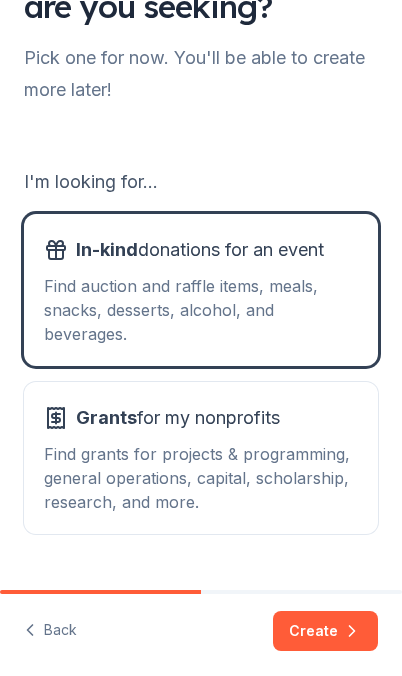 click on "Create" at bounding box center [325, 631] 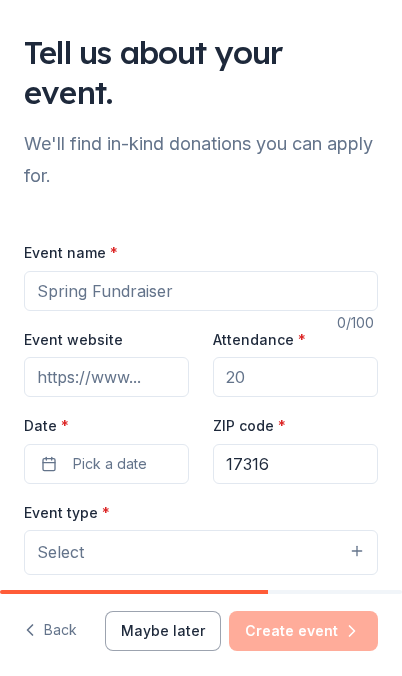 click on "Event name *" at bounding box center (201, 291) 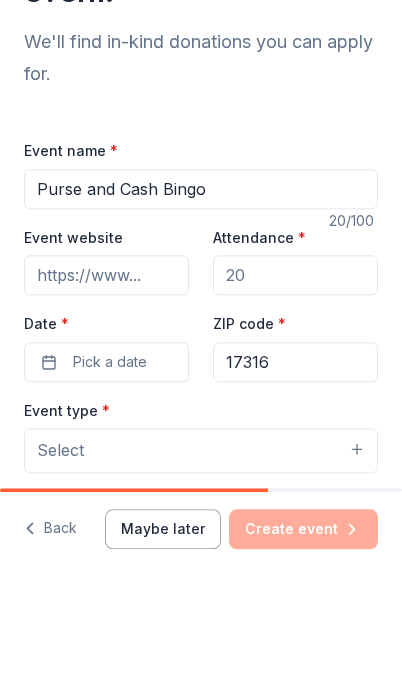 type on "Purse and Cash Bingo" 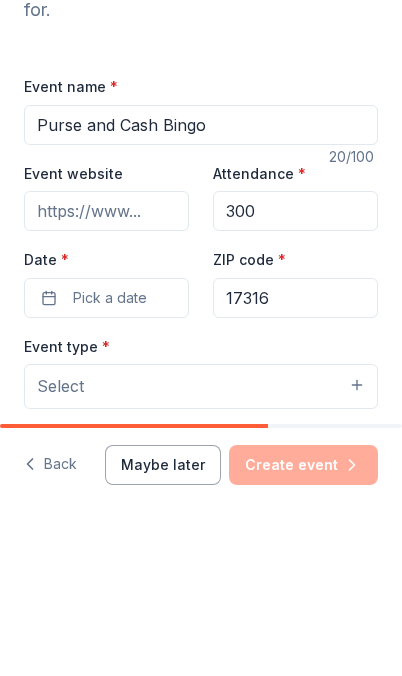 type on "300" 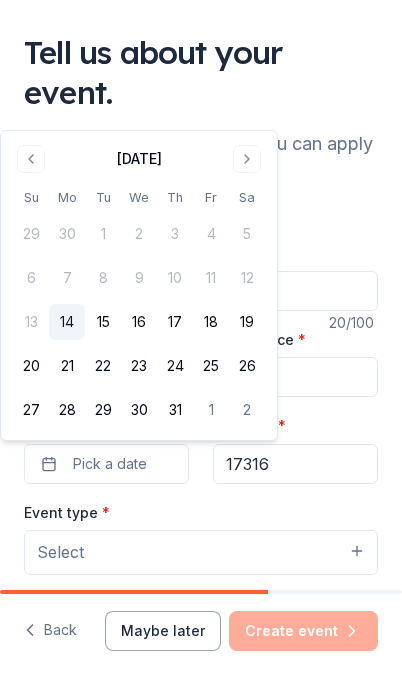 click at bounding box center (247, 159) 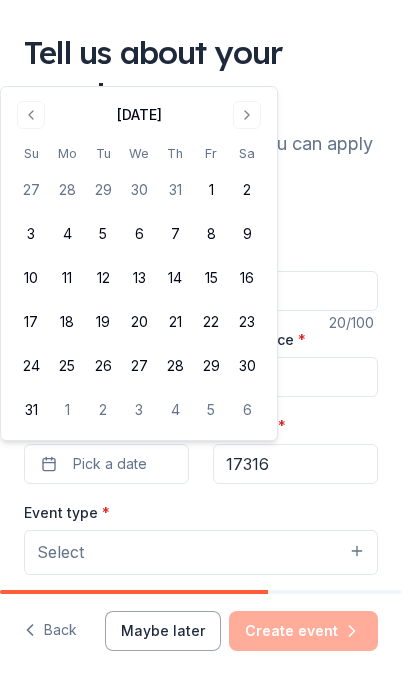 click at bounding box center (247, 115) 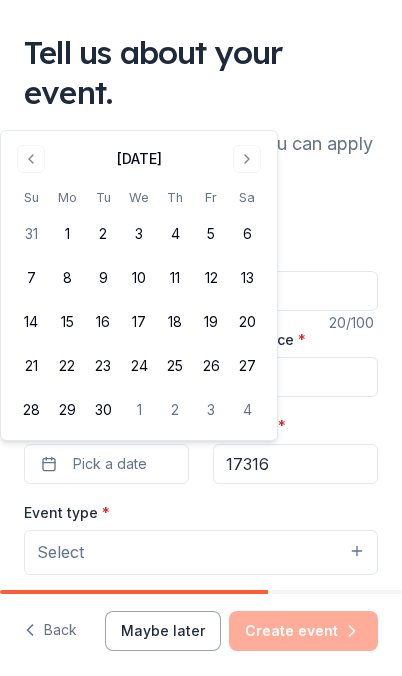 click at bounding box center (247, 159) 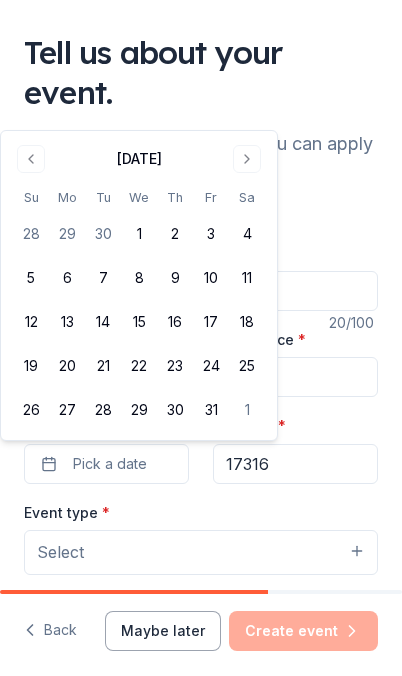 click on "18" at bounding box center (247, 322) 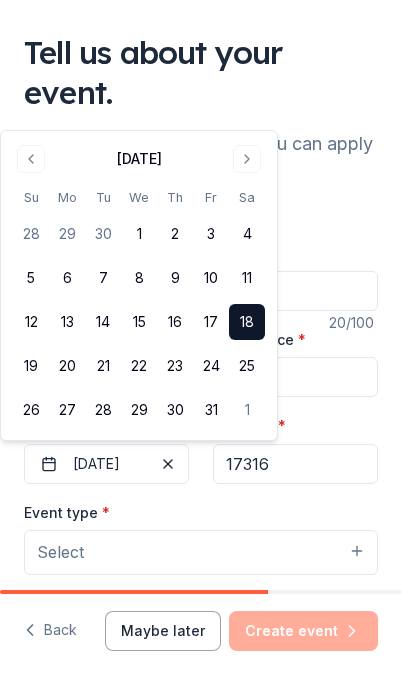 click on "17316" at bounding box center [295, 464] 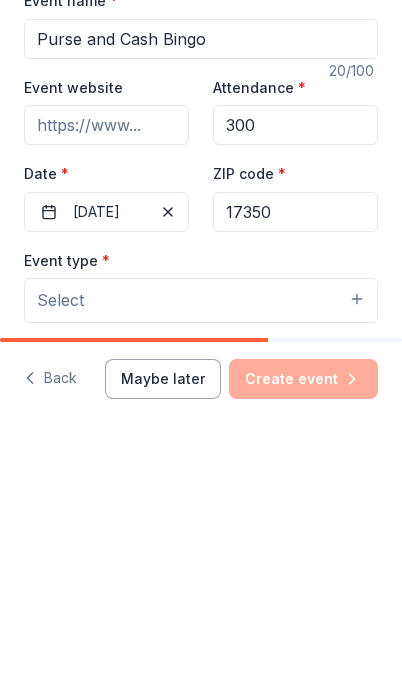 type on "17350" 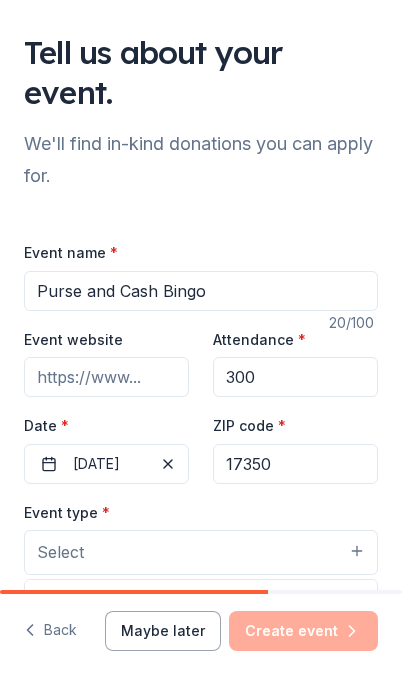 click on "Select" at bounding box center [201, 552] 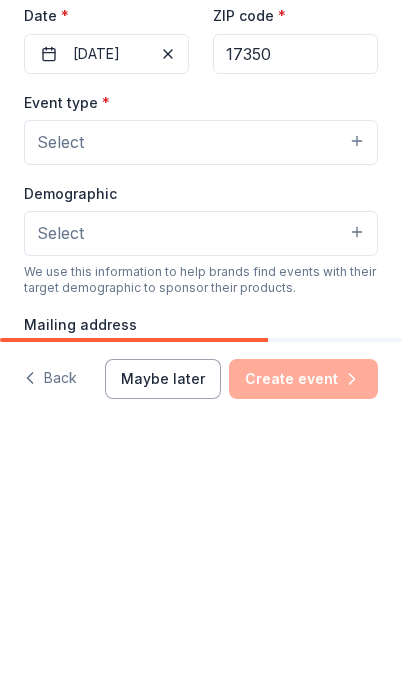 scroll, scrollTop: 207, scrollLeft: 0, axis: vertical 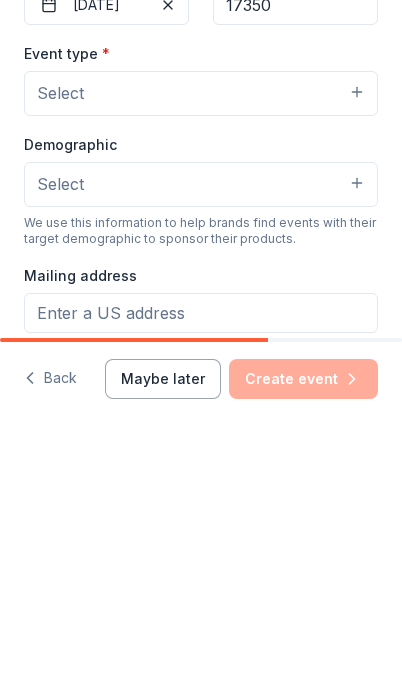 click on "Select" at bounding box center [201, 345] 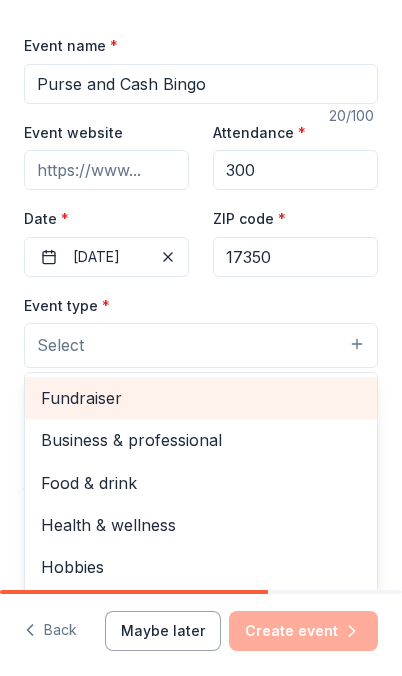 click on "Fundraiser" at bounding box center (201, 398) 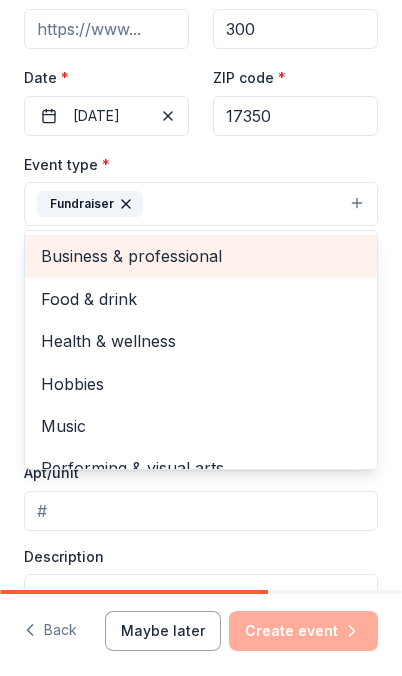 scroll, scrollTop: 346, scrollLeft: 0, axis: vertical 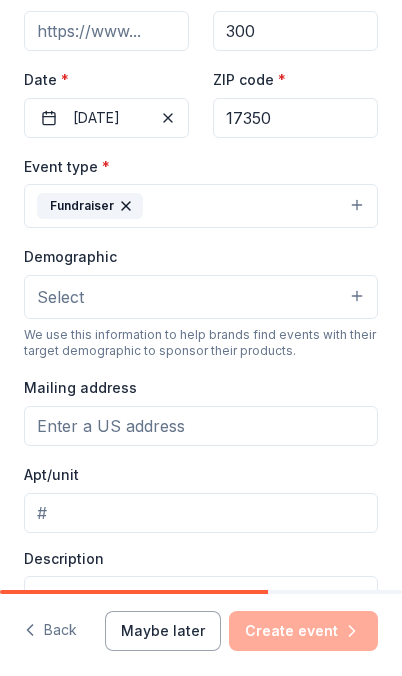 click on "Select" at bounding box center (201, 297) 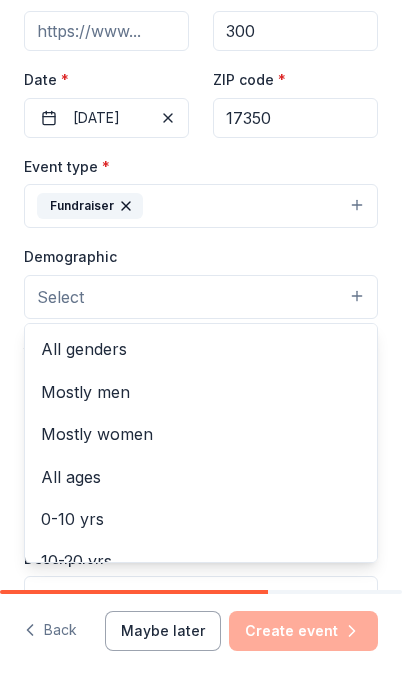 scroll, scrollTop: 0, scrollLeft: 0, axis: both 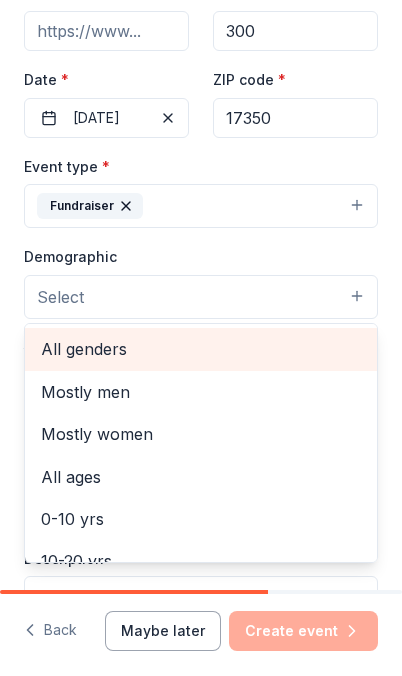 click on "All genders" at bounding box center (201, 349) 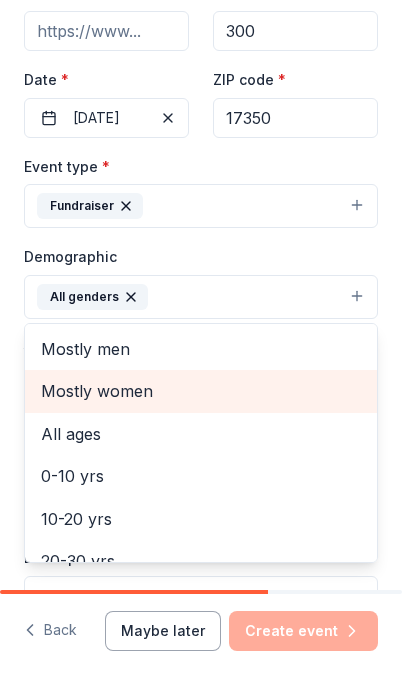 click on "Mostly women" at bounding box center (201, 391) 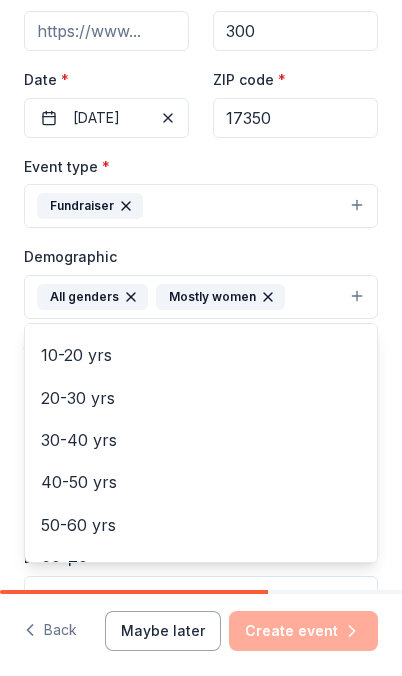 scroll, scrollTop: 129, scrollLeft: 0, axis: vertical 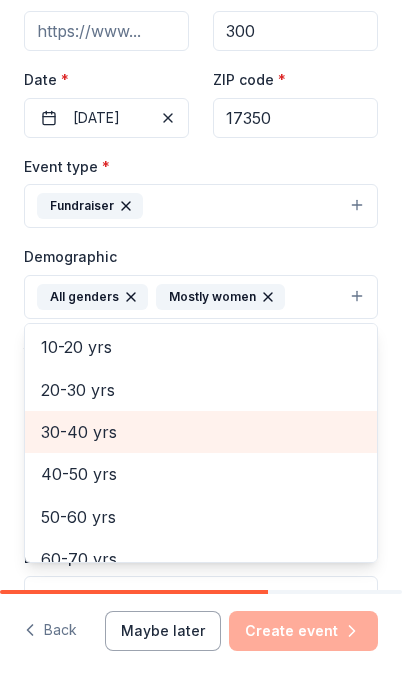 click on "30-40 yrs" at bounding box center (201, 432) 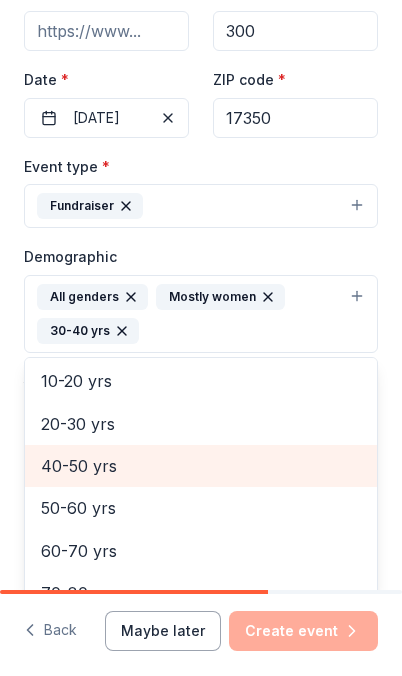 click on "40-50 yrs" at bounding box center [201, 466] 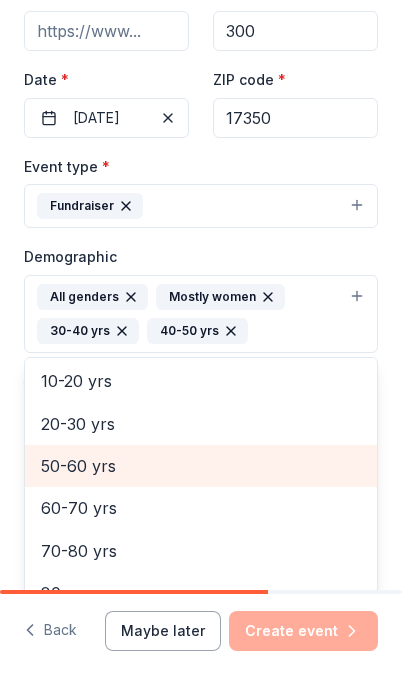 click on "50-60 yrs" at bounding box center (201, 466) 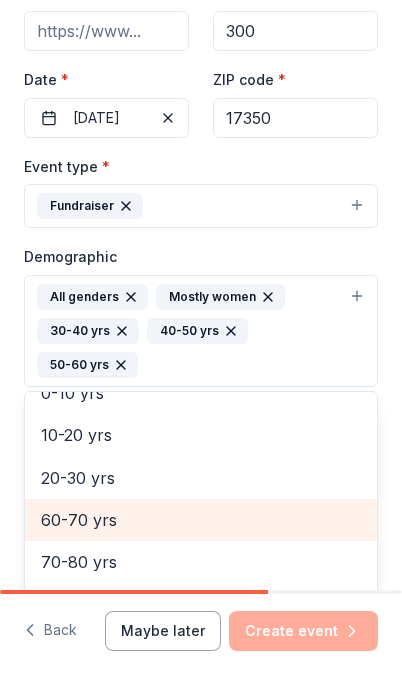 scroll, scrollTop: 106, scrollLeft: 0, axis: vertical 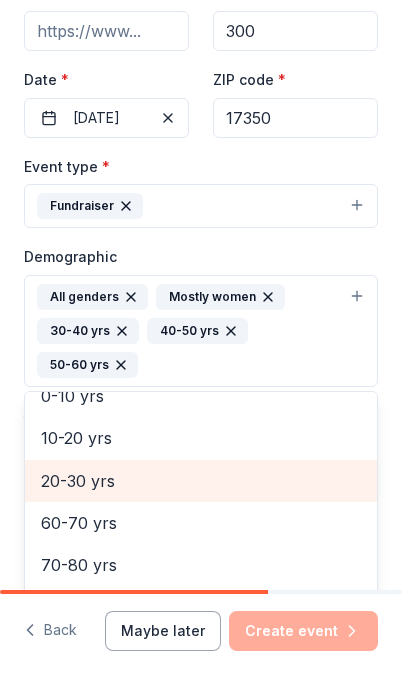 click on "20-30 yrs" at bounding box center [201, 481] 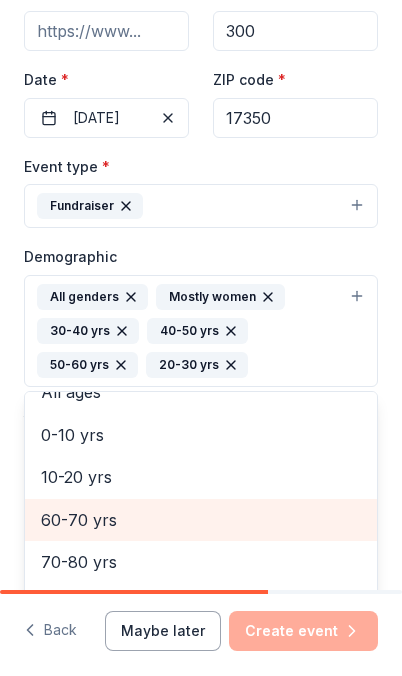 scroll, scrollTop: 64, scrollLeft: 0, axis: vertical 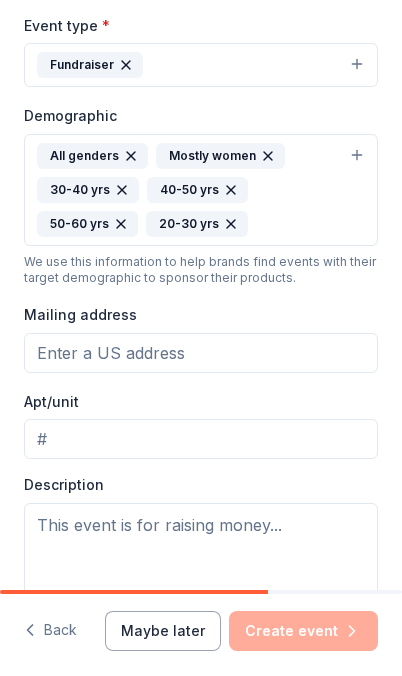 click on "Mailing address" at bounding box center [201, 353] 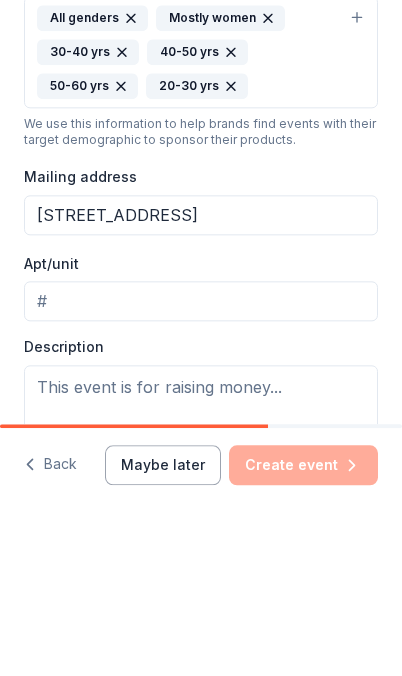 scroll, scrollTop: 450, scrollLeft: 0, axis: vertical 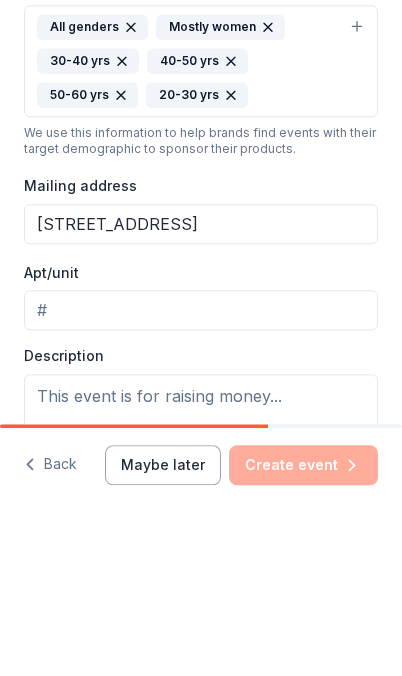 click on "[STREET_ADDRESS]" at bounding box center (201, 390) 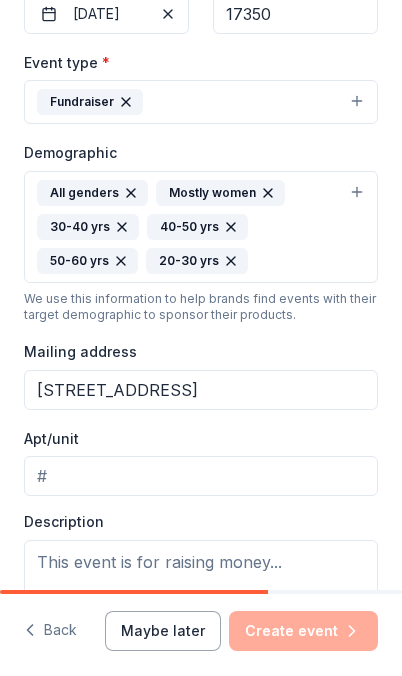 scroll, scrollTop: 441, scrollLeft: 0, axis: vertical 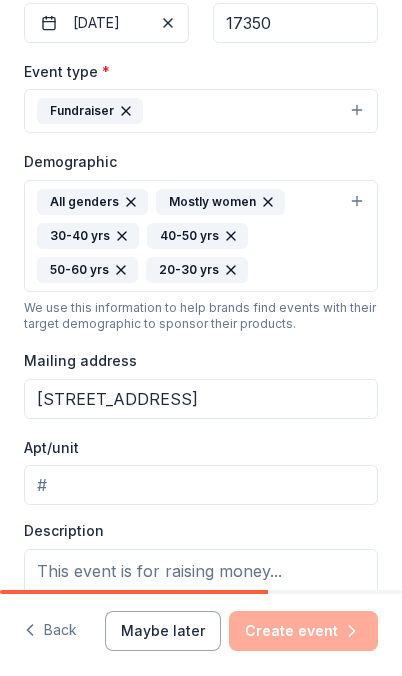 click on "[STREET_ADDRESS]" at bounding box center [201, 399] 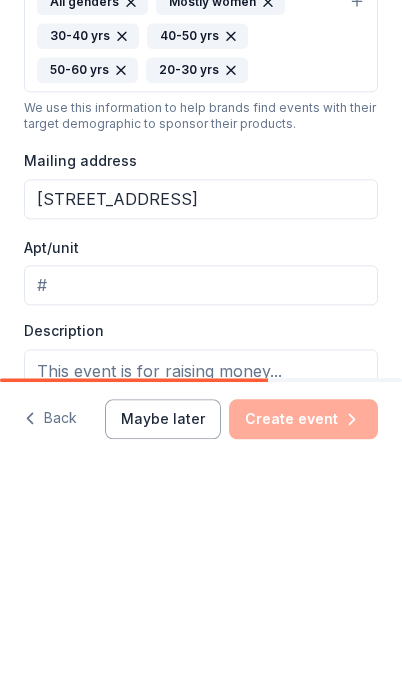 scroll, scrollTop: 418, scrollLeft: 0, axis: vertical 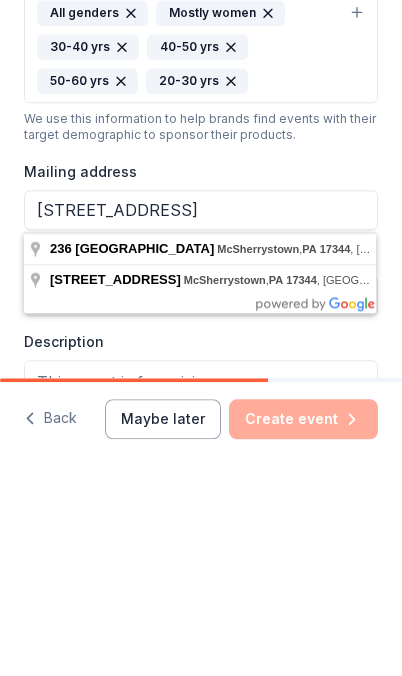 type on "[STREET_ADDRESS]" 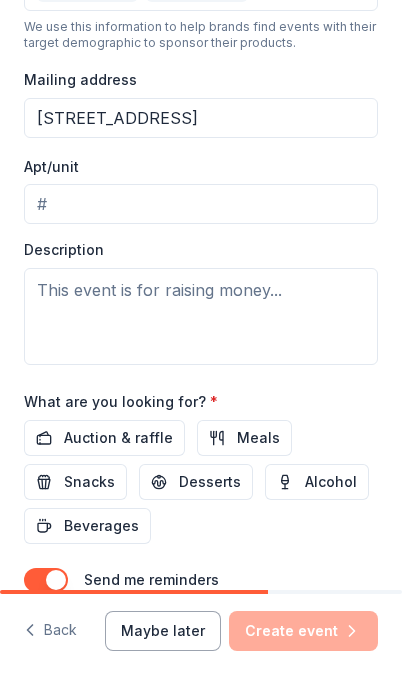 scroll, scrollTop: 734, scrollLeft: 0, axis: vertical 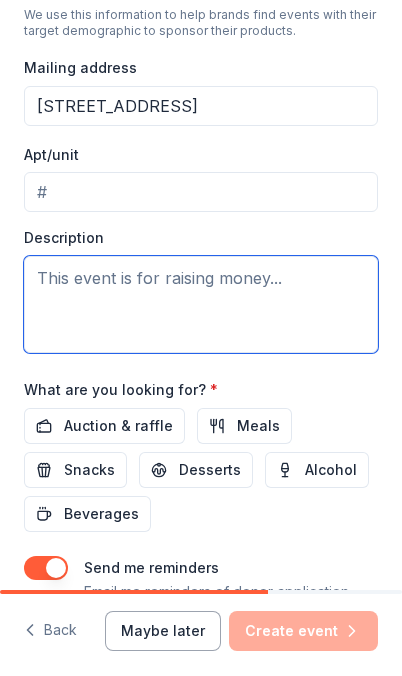 click at bounding box center (201, 304) 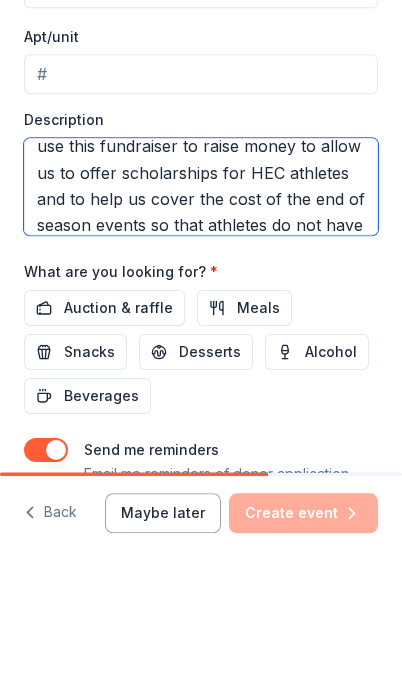scroll, scrollTop: 66, scrollLeft: 0, axis: vertical 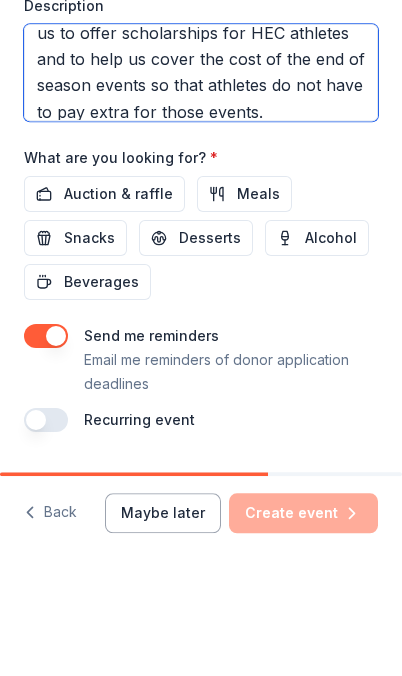 type on "This is largest fundraiser of the year. We use this fundraiser to raise money to allow us to offer scholarships for HEC athletes and to help us cover the cost of the end of season events so that athletes do not have to pay extra for those events." 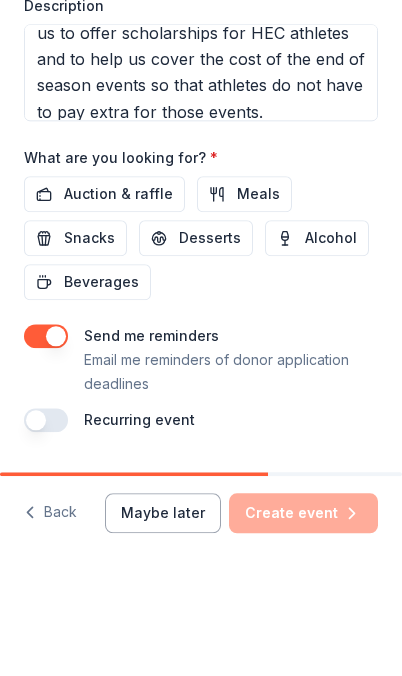 click on "Auction & raffle" at bounding box center (118, 312) 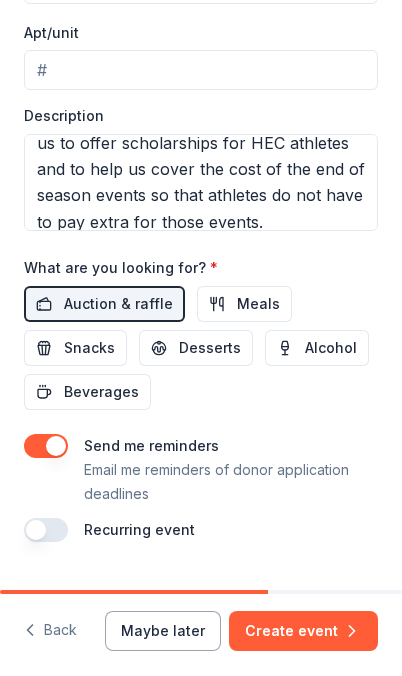 scroll, scrollTop: 858, scrollLeft: 0, axis: vertical 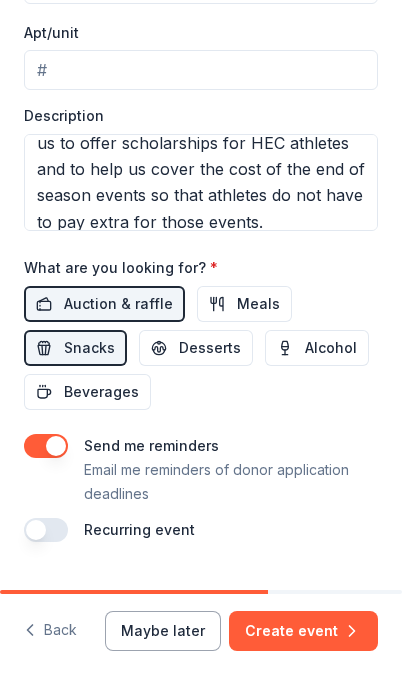 click on "Beverages" at bounding box center [101, 392] 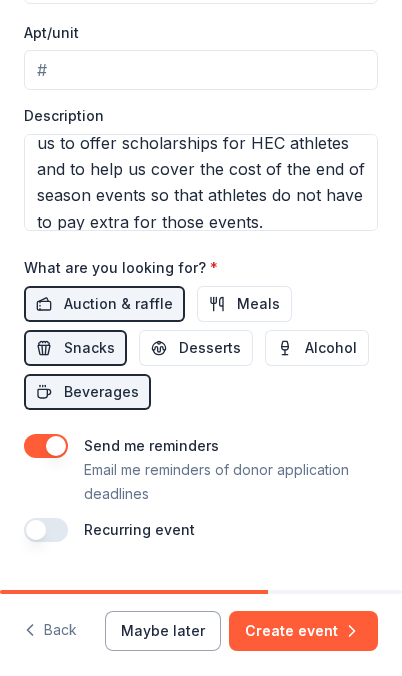 click on "Desserts" at bounding box center [210, 348] 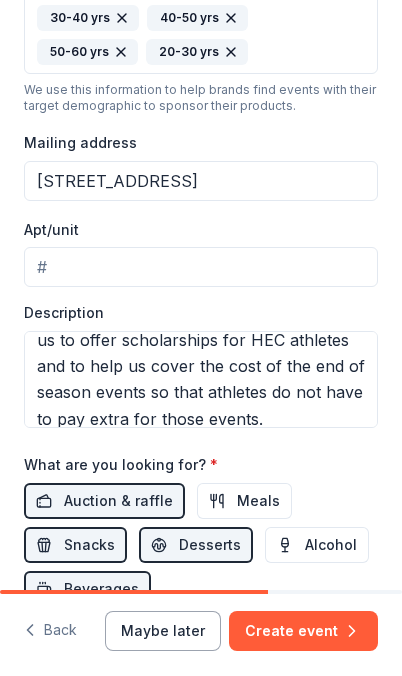 click on "Create event" at bounding box center [303, 631] 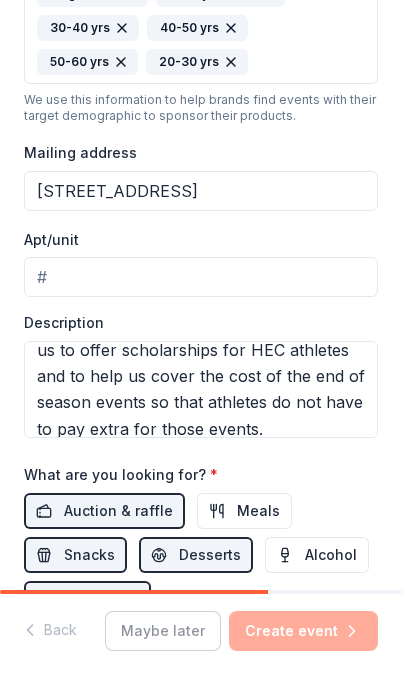 scroll, scrollTop: 648, scrollLeft: 0, axis: vertical 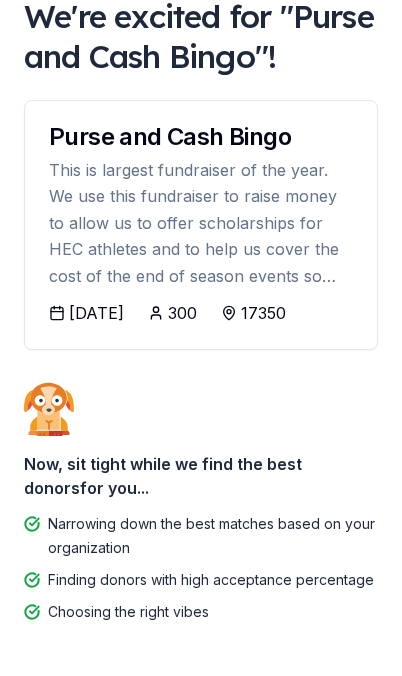 click on "[DATE]" at bounding box center [96, 313] 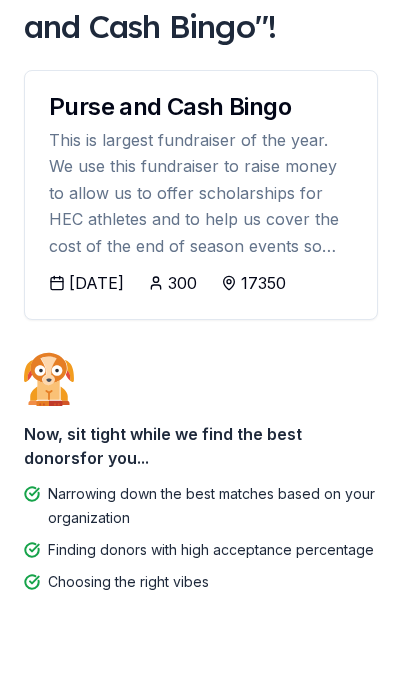 scroll, scrollTop: 0, scrollLeft: 0, axis: both 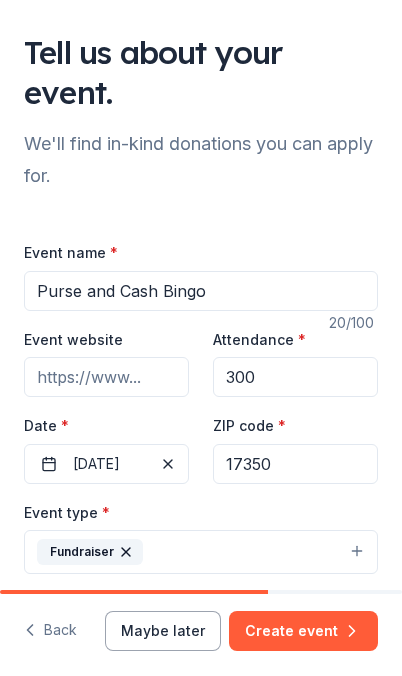 click on "Create event" at bounding box center (303, 631) 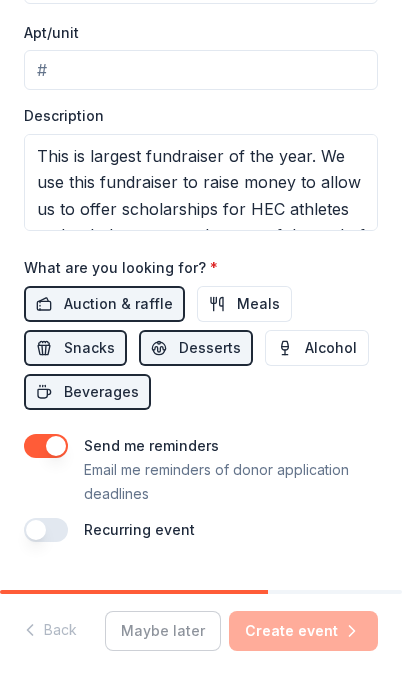 scroll, scrollTop: 858, scrollLeft: 0, axis: vertical 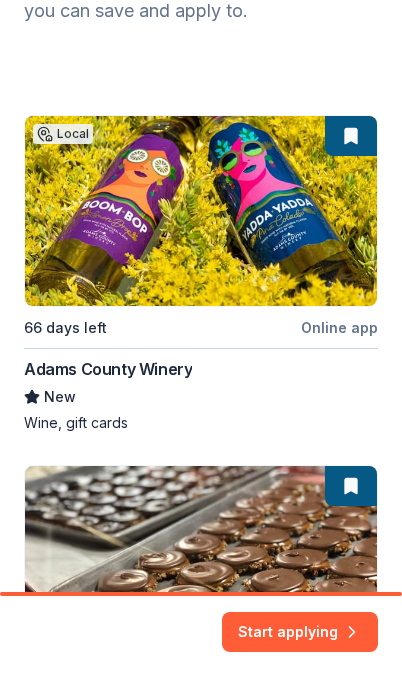 click on "Local 66 days left Online app Adams County Winery New Wine, gift cards 66 days left Online app [GEOGRAPHIC_DATA] Sweets New Sweets 9   applies  last week 66 days left Online app Termini Brothers Bakery New Gift cards, product donations 3   applies  last week Local 66 days left Online app Lancaster Science Factory New 4 general admission tickets 6  days left Online app Wind Creek Hospitality New Gift certificate(s), monetary donation" at bounding box center [201, 974] 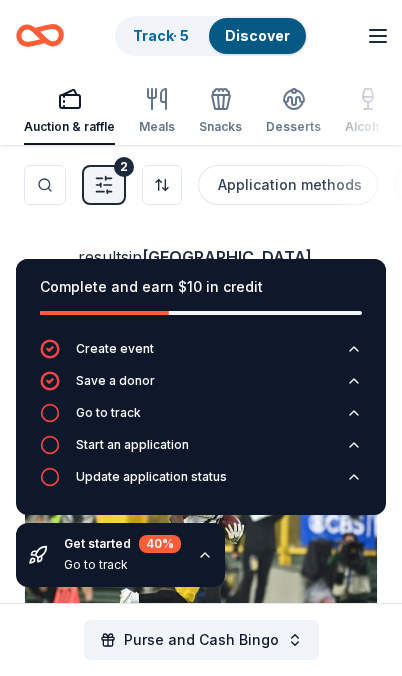 click on "263 results  in  [GEOGRAPHIC_DATA], [GEOGRAPHIC_DATA] Application deadlines 14  this month 18  in August 223  in [DATE]  later on... Top rated 2   applies  last week 54 days left Online app Pittsburgh Steelers 5.0 Team memorabilia, merchandise Top rated 3   applies  last week 75 days left Online app Wawa Foundation 4.8 Wawa brand fruit drinks, teas, or water; Wawa gift basket (includes Wawa products and coupons) Top rated 8   applies  last week 68 days left Online app Oriental Trading 4.8 Donation depends on request Local 66 days left Online app • Quick Heinz History Center New 4 admission passes ($60 value) 66 days left Online app • Quick [US_STATE] Tortilla New Food, gift card(s) Top rated 24   applies  last week 66 days left Online app • Quick BarkBox 5.0 Dog toy(s), dog food Local 66 days left Online app Adams County Winery New Wine, gift cards 66 days left Online app [PERSON_NAME][GEOGRAPHIC_DATA] & [GEOGRAPHIC_DATA] New 2 single-day admission tickets Top rated 12   applies  last week 36 days left Online app [PERSON_NAME] 4.7 Local 2" at bounding box center (201, 4445) 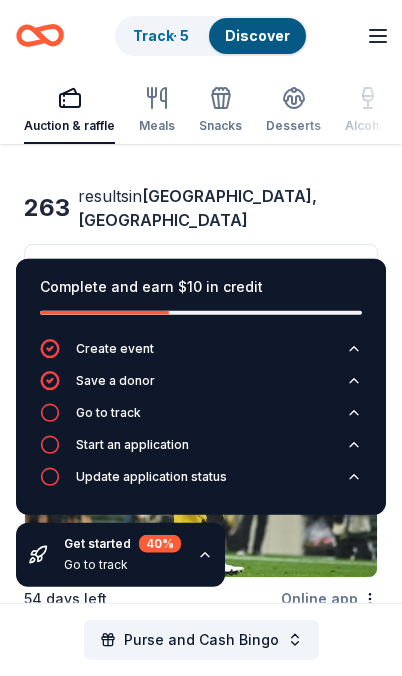 scroll, scrollTop: 0, scrollLeft: 0, axis: both 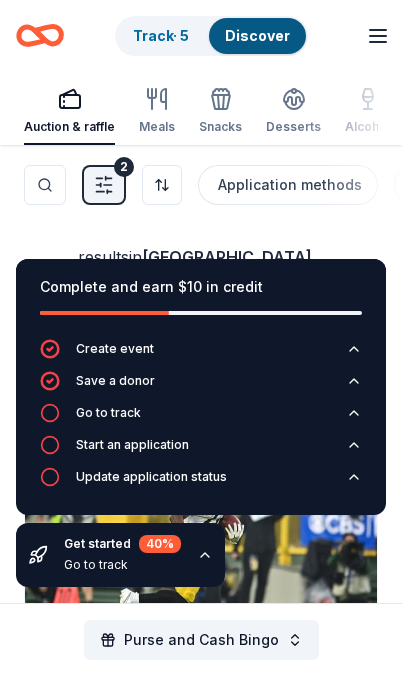 click on "263 results  in  [GEOGRAPHIC_DATA], [GEOGRAPHIC_DATA] Application deadlines 14  this month 18  in August 223  in [DATE]  later on... Top rated 2   applies  last week 54 days left Online app Pittsburgh Steelers 5.0 Team memorabilia, merchandise Top rated 3   applies  last week 75 days left Online app Wawa Foundation 4.8 Wawa brand fruit drinks, teas, or water; Wawa gift basket (includes Wawa products and coupons) Top rated 8   applies  last week 68 days left Online app Oriental Trading 4.8 Donation depends on request Local 66 days left Online app • Quick Heinz History Center New 4 admission passes ($60 value) 66 days left Online app • Quick [US_STATE] Tortilla New Food, gift card(s) Top rated 24   applies  last week 66 days left Online app • Quick BarkBox 5.0 Dog toy(s), dog food Local 66 days left Online app Adams County Winery New Wine, gift cards 66 days left Online app [PERSON_NAME][GEOGRAPHIC_DATA] & [GEOGRAPHIC_DATA] New 2 single-day admission tickets Top rated 12   applies  last week 36 days left Online app [PERSON_NAME] 4.7 Local 2" at bounding box center [201, 4445] 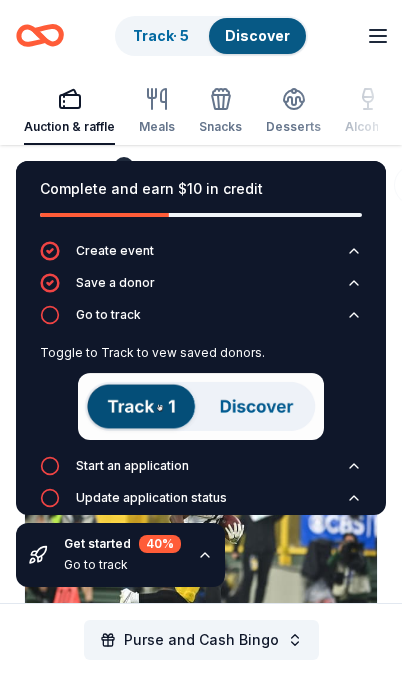 click at bounding box center (201, 406) 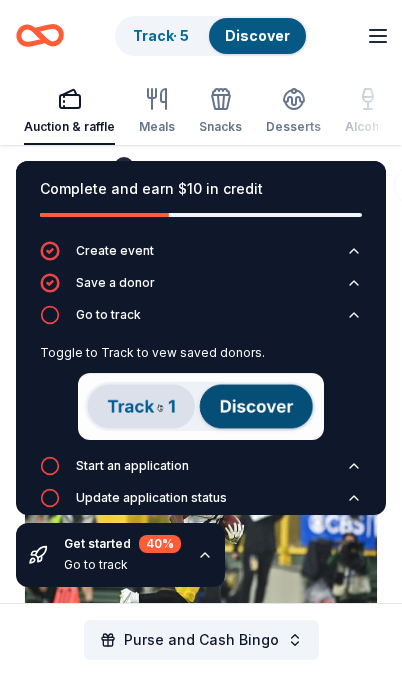 click on "Discover" at bounding box center (257, 35) 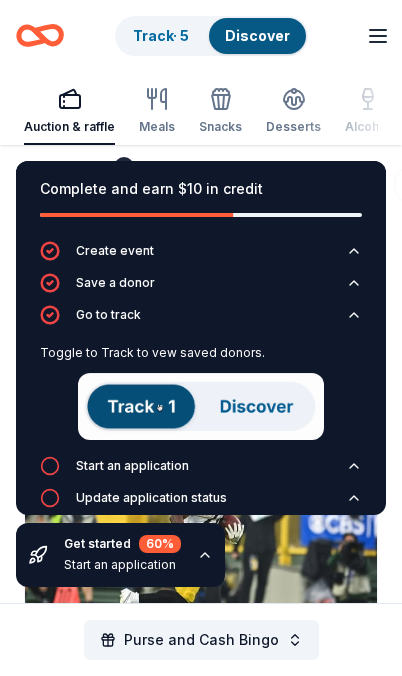 click on "Track  · 5" at bounding box center [161, 35] 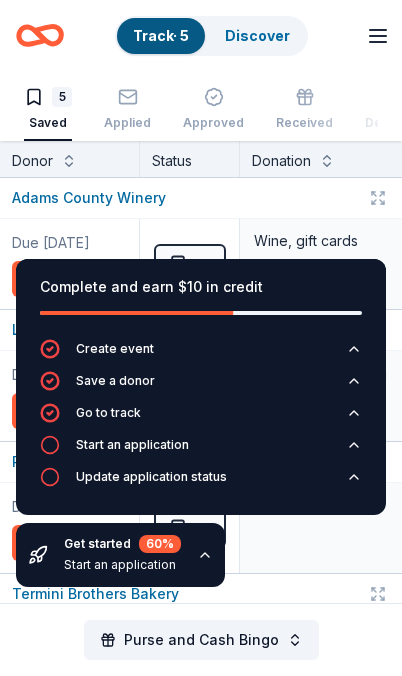 click on "Discover" at bounding box center (257, 35) 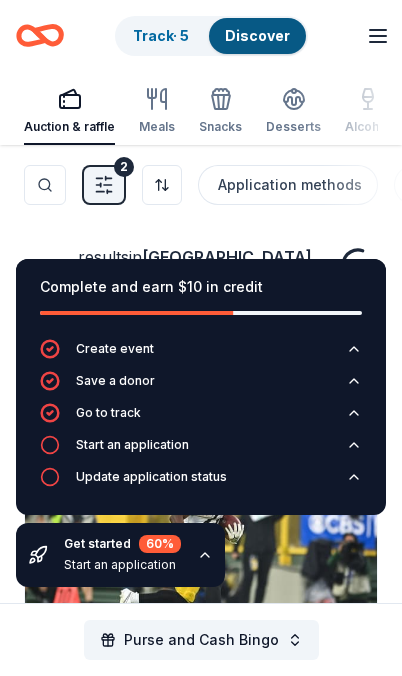 click on "Track  · 5" at bounding box center (161, 35) 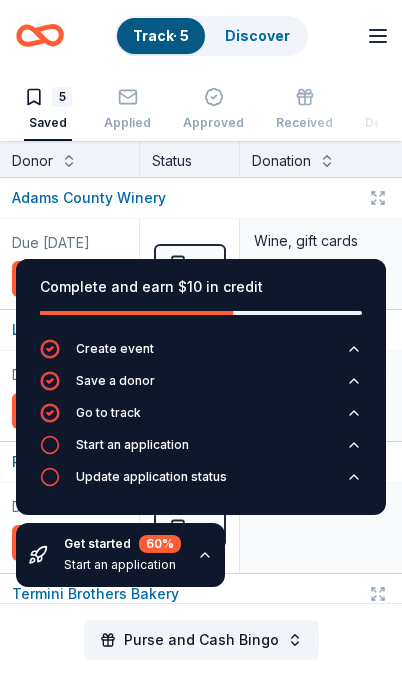 click on "Start an application" at bounding box center (201, 451) 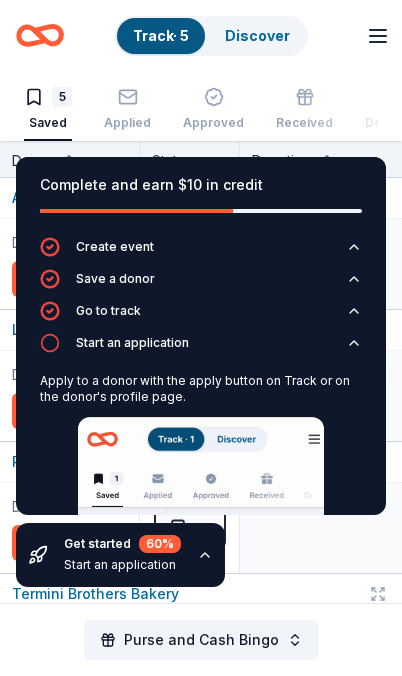 scroll, scrollTop: 0, scrollLeft: 0, axis: both 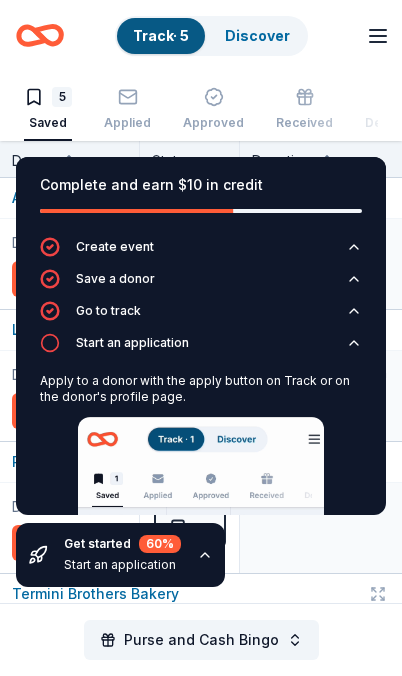 click 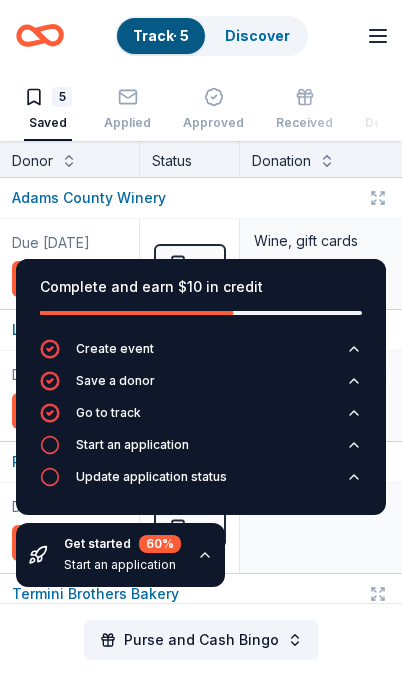 click 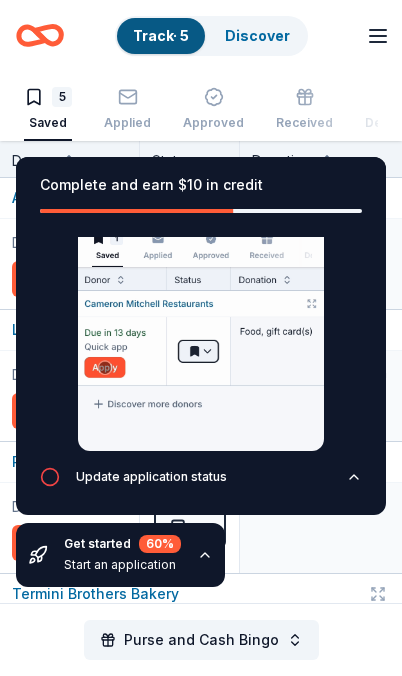 scroll, scrollTop: 240, scrollLeft: 0, axis: vertical 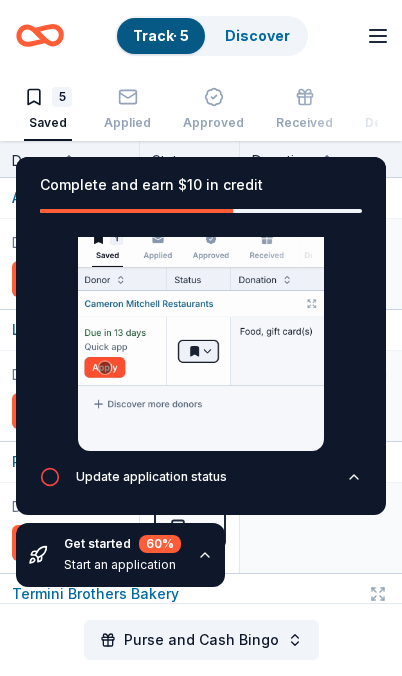 click on "Update application status" at bounding box center (201, 483) 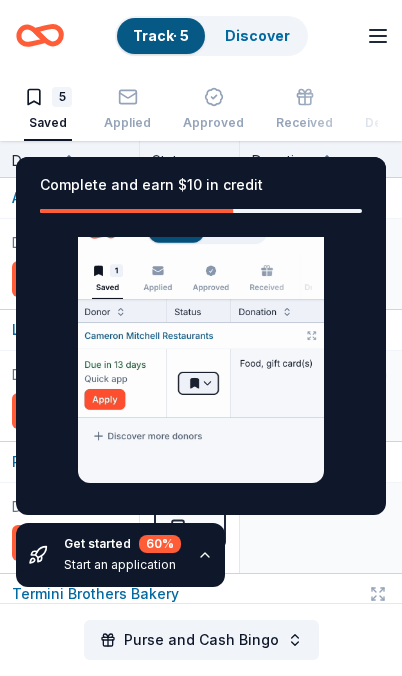 scroll, scrollTop: 256, scrollLeft: 0, axis: vertical 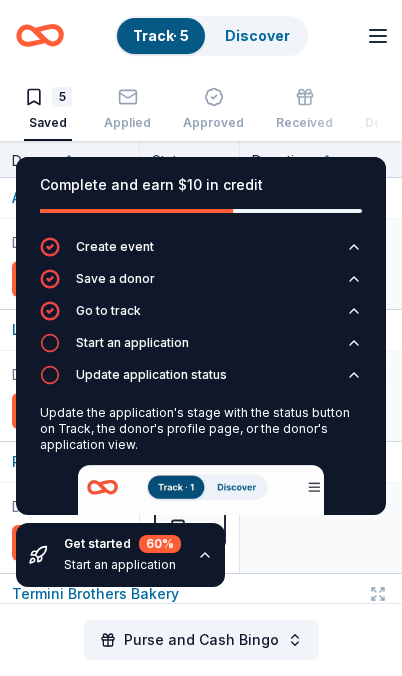 click on "Start an application" at bounding box center (201, 349) 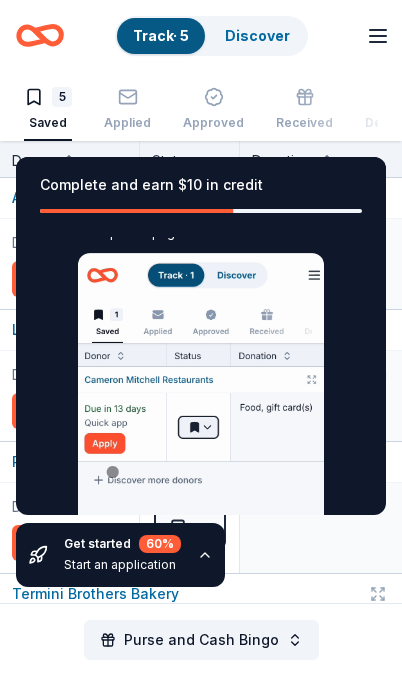 scroll, scrollTop: 172, scrollLeft: 0, axis: vertical 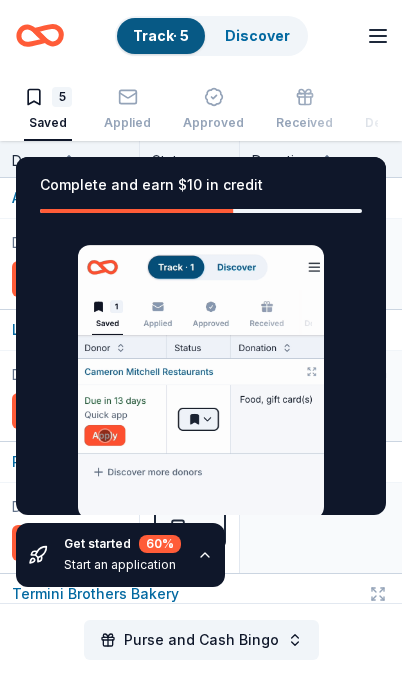 click at bounding box center [201, 382] 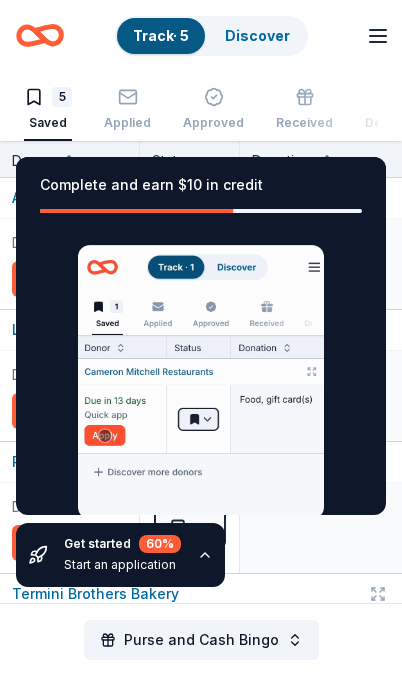 click at bounding box center [201, 382] 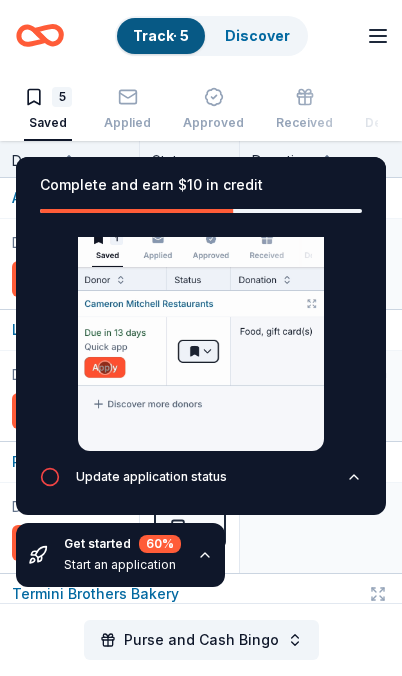 scroll, scrollTop: 240, scrollLeft: 0, axis: vertical 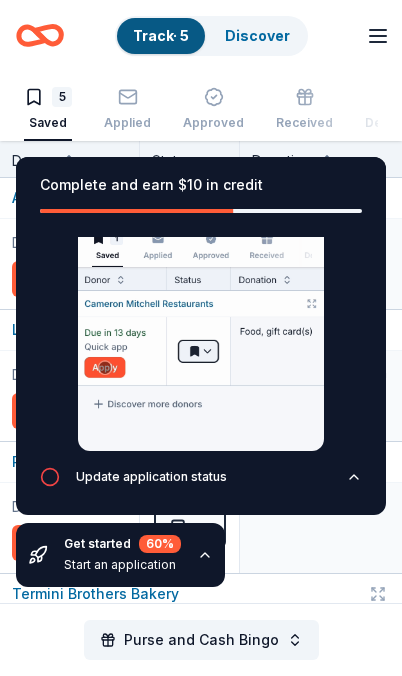 click on "Update application status" at bounding box center (151, 477) 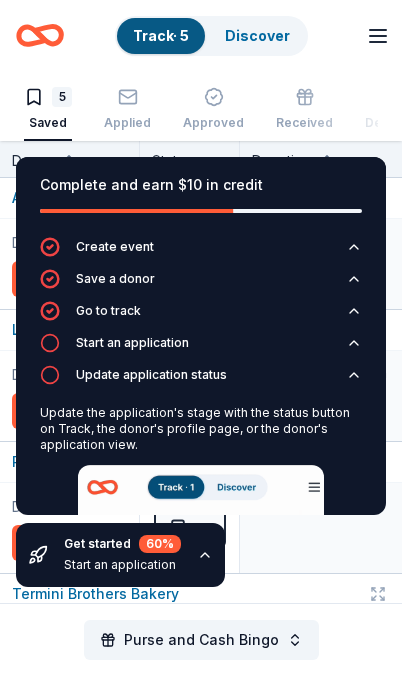 scroll, scrollTop: 0, scrollLeft: 0, axis: both 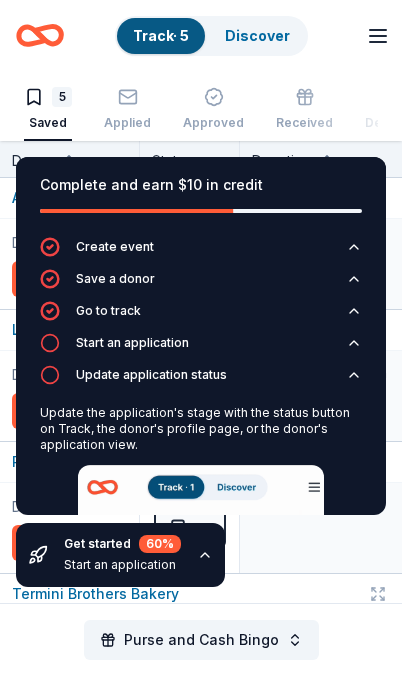 click 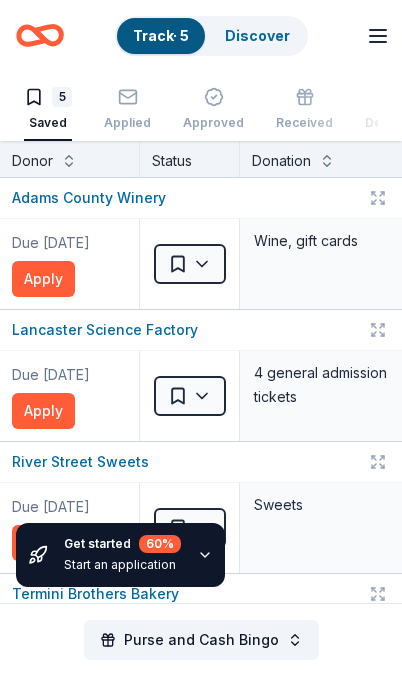 click 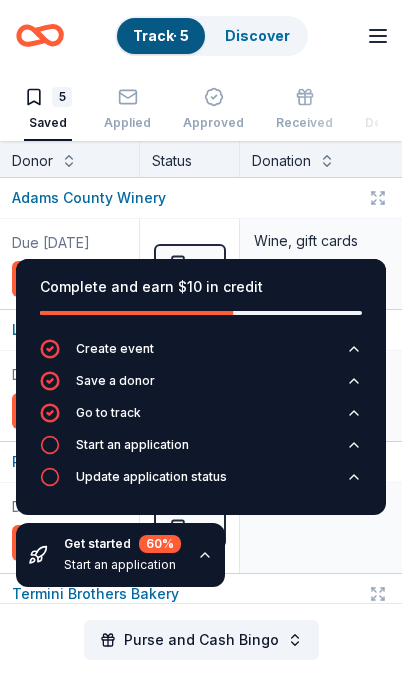 click on "Complete and earn $10 in credit Create event Save a donor Go to track Start an application Update application status Get started 60 % Start an application" at bounding box center (201, 423) 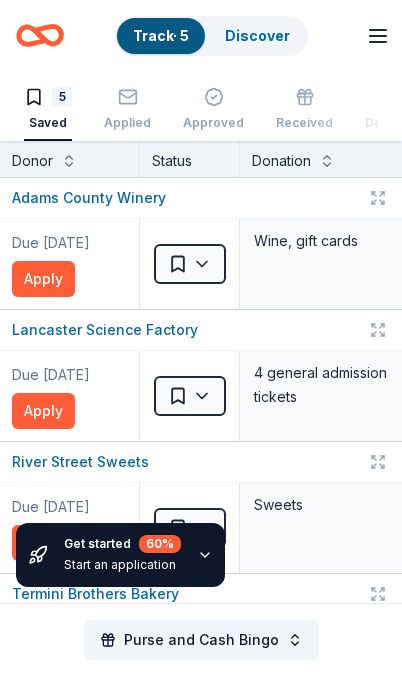 scroll, scrollTop: 0, scrollLeft: 0, axis: both 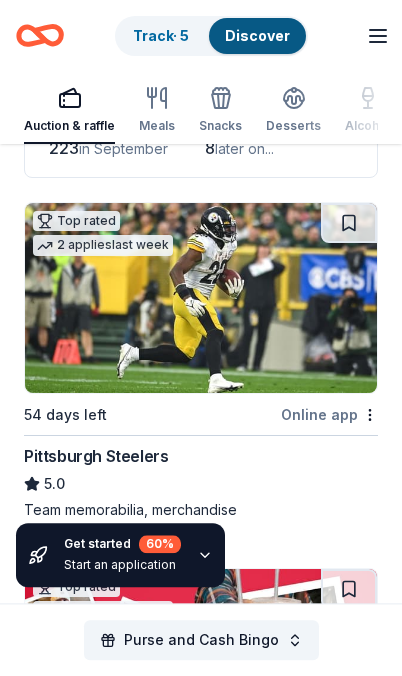 click at bounding box center [349, 223] 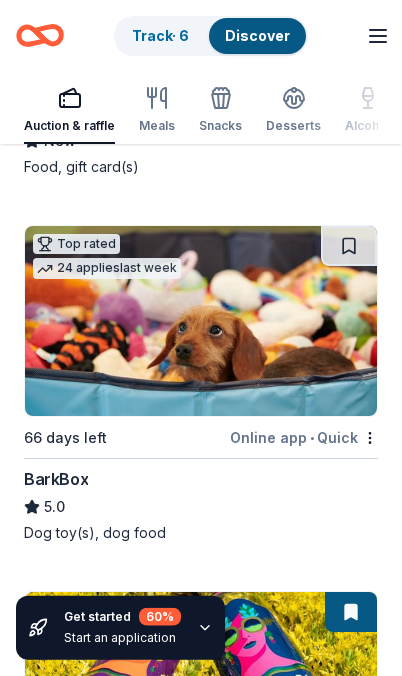 scroll, scrollTop: 2074, scrollLeft: 0, axis: vertical 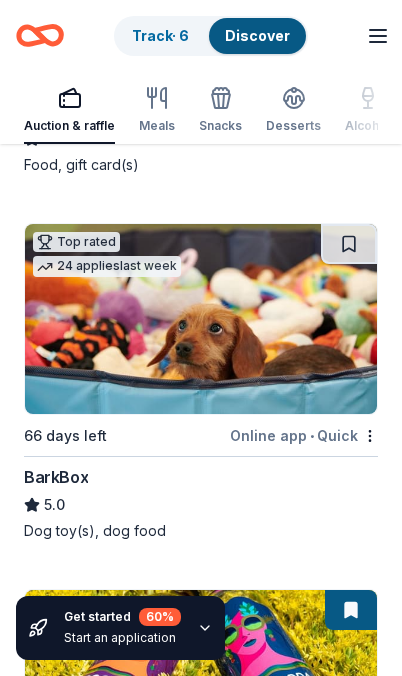click at bounding box center (349, 244) 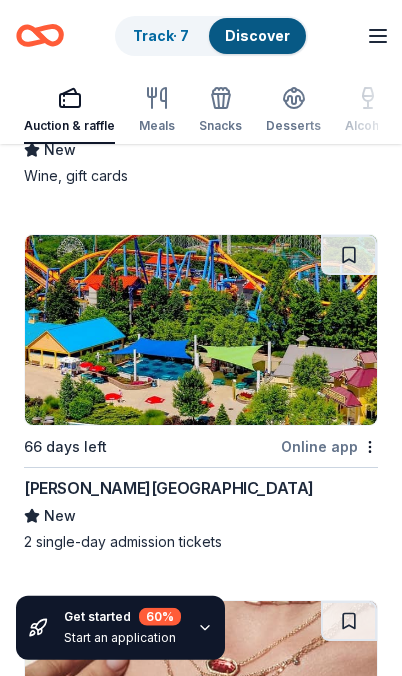 scroll, scrollTop: 2799, scrollLeft: 0, axis: vertical 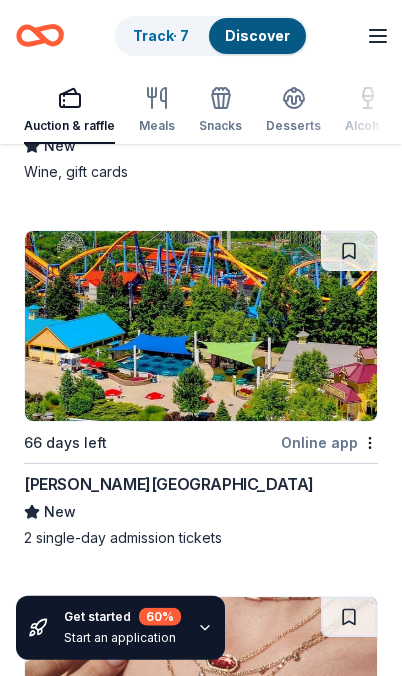 click at bounding box center [349, 251] 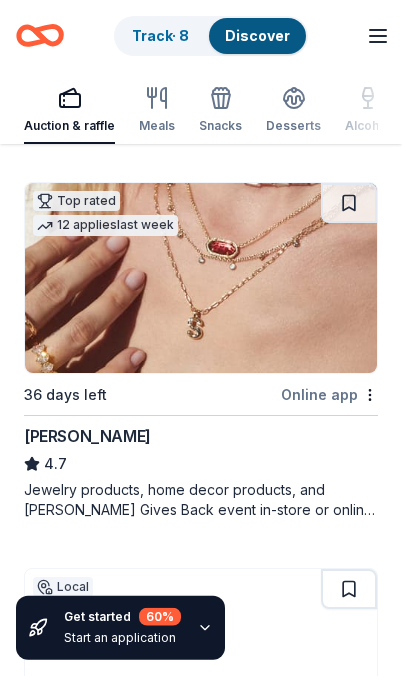 scroll, scrollTop: 3215, scrollLeft: 0, axis: vertical 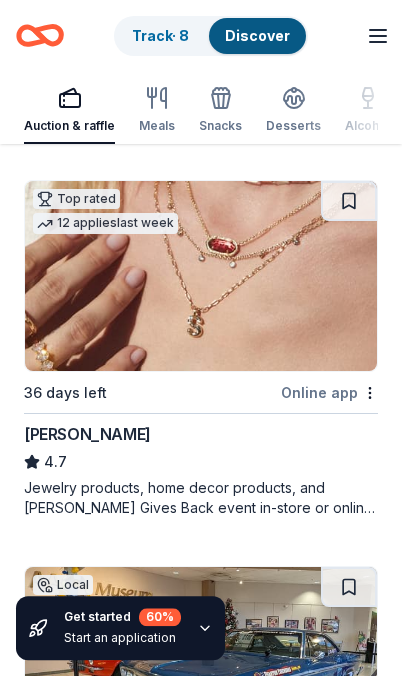click at bounding box center (349, 201) 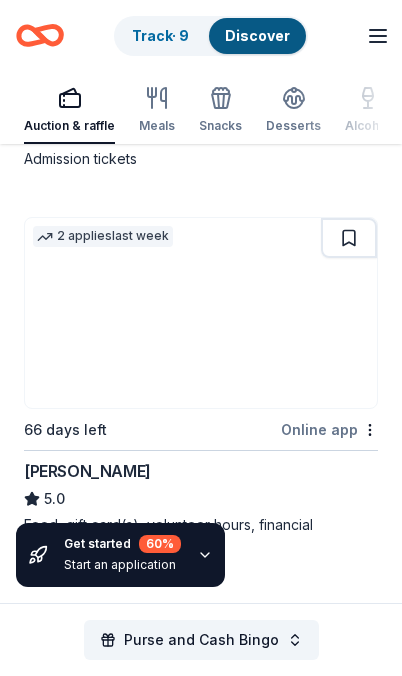 scroll, scrollTop: 3929, scrollLeft: 0, axis: vertical 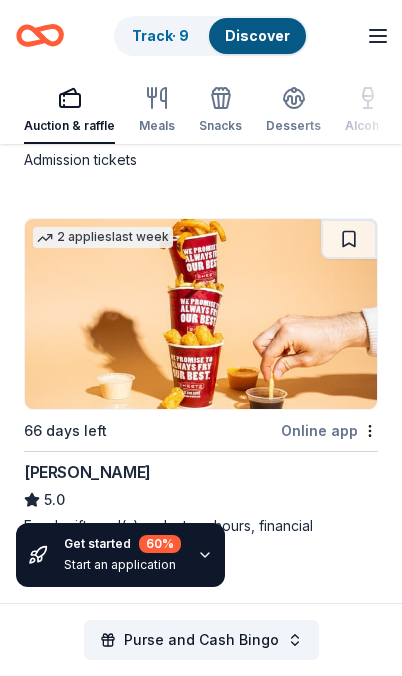 click at bounding box center [349, 239] 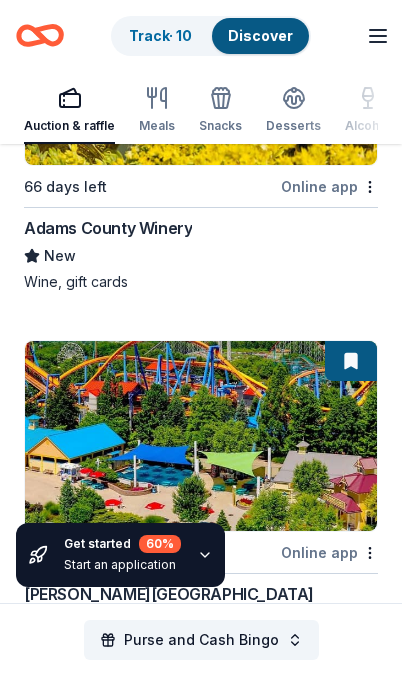 scroll, scrollTop: 2652, scrollLeft: 0, axis: vertical 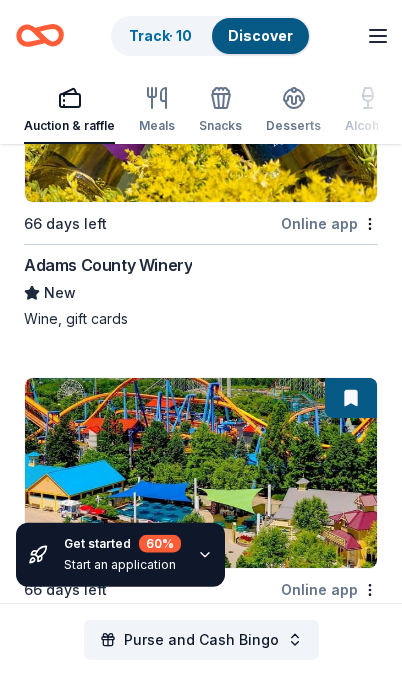 click on "Track  · 10" at bounding box center (160, 35) 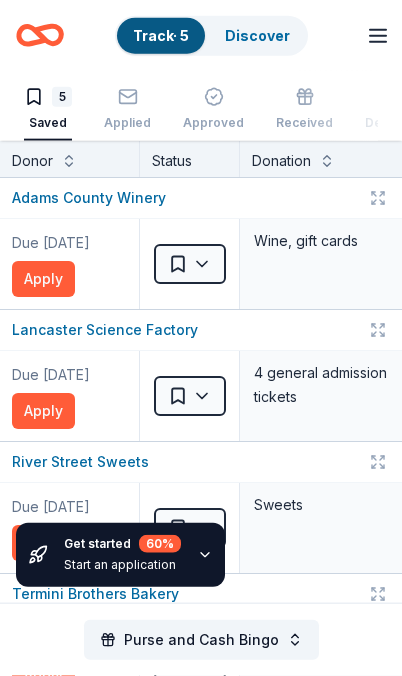 scroll, scrollTop: 0, scrollLeft: 0, axis: both 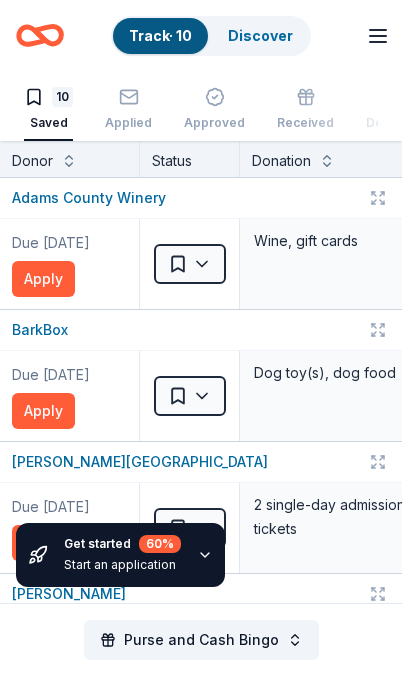 click on "Apply" at bounding box center [43, 279] 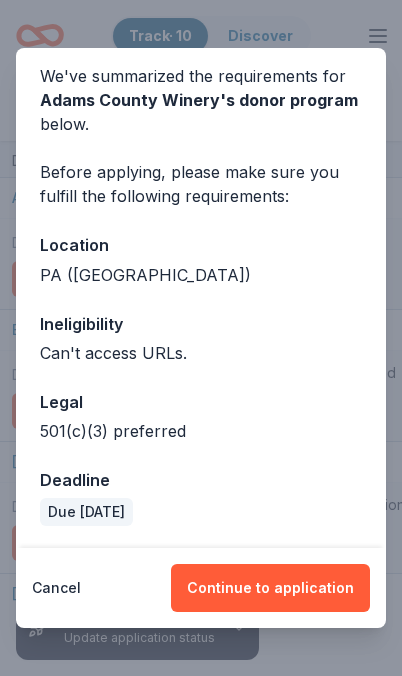 scroll, scrollTop: 81, scrollLeft: 0, axis: vertical 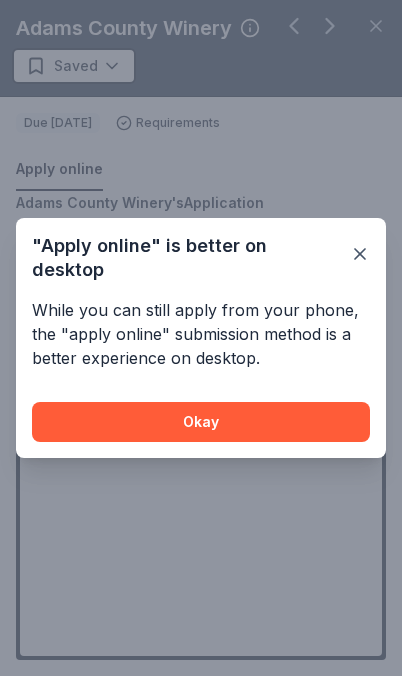click 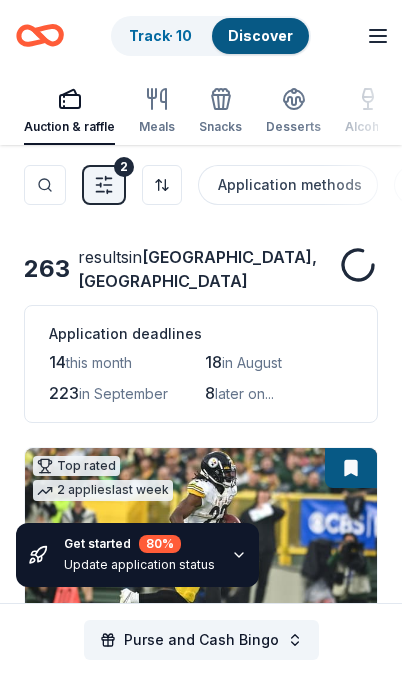 scroll, scrollTop: 2653, scrollLeft: 0, axis: vertical 